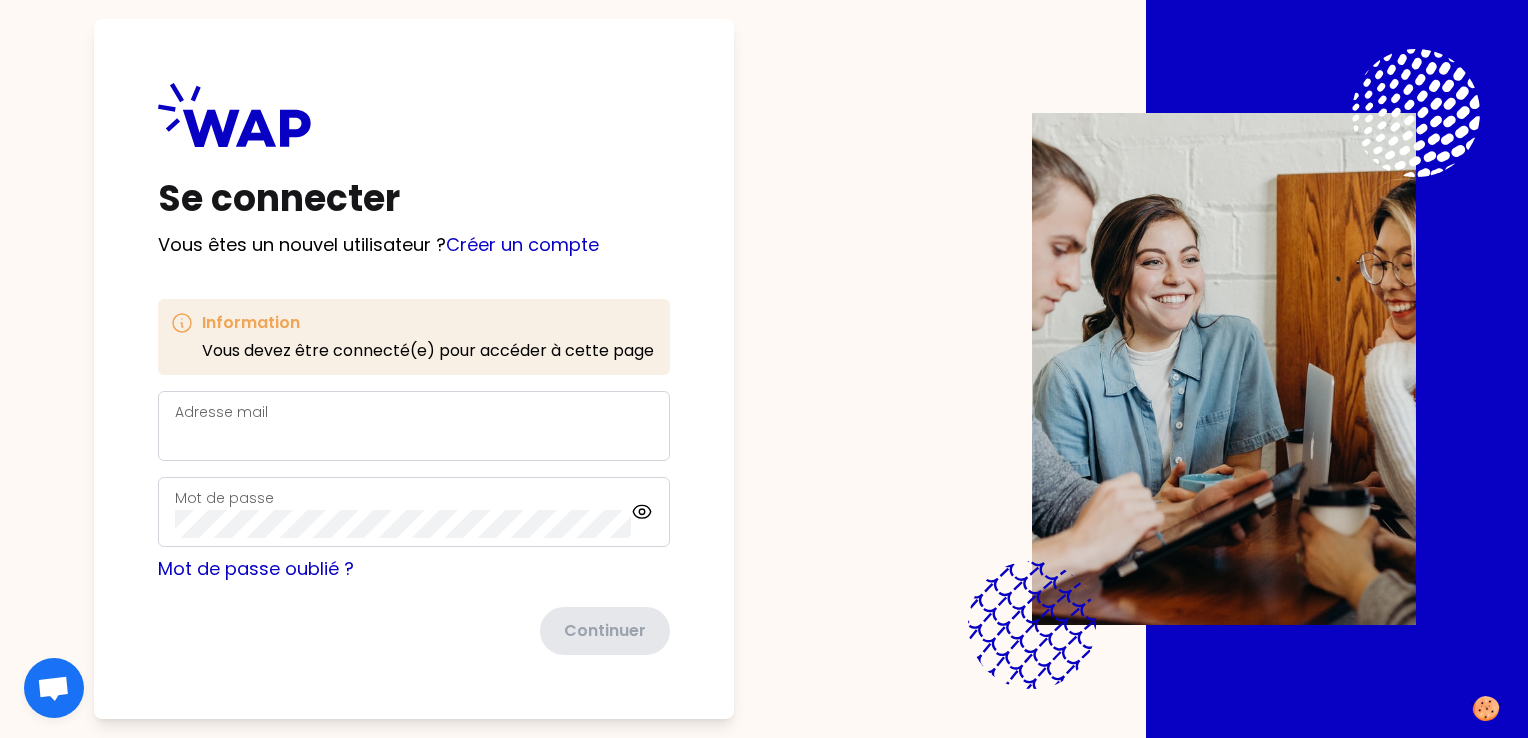 scroll, scrollTop: 0, scrollLeft: 0, axis: both 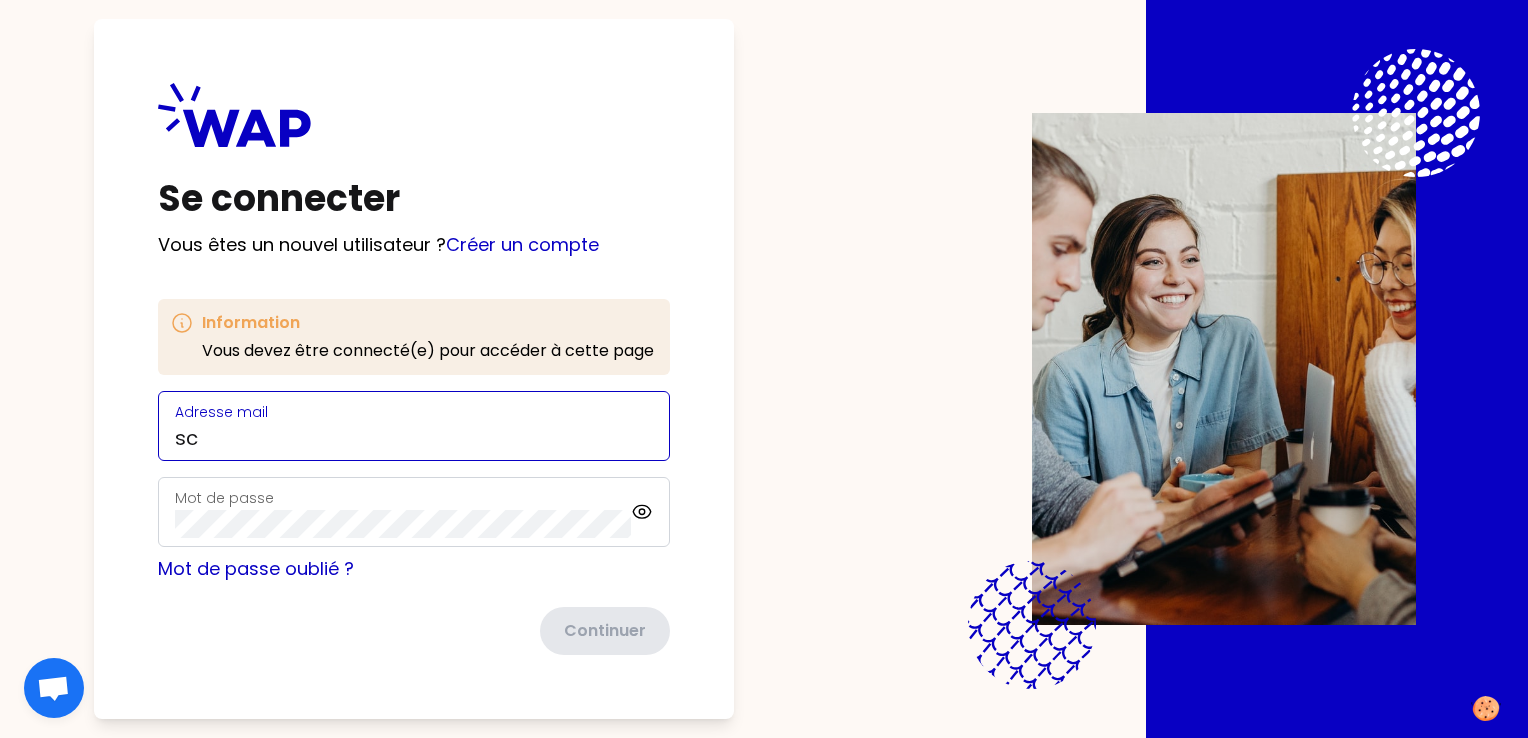 type on "[EMAIL_ADDRESS][DOMAIN_NAME]" 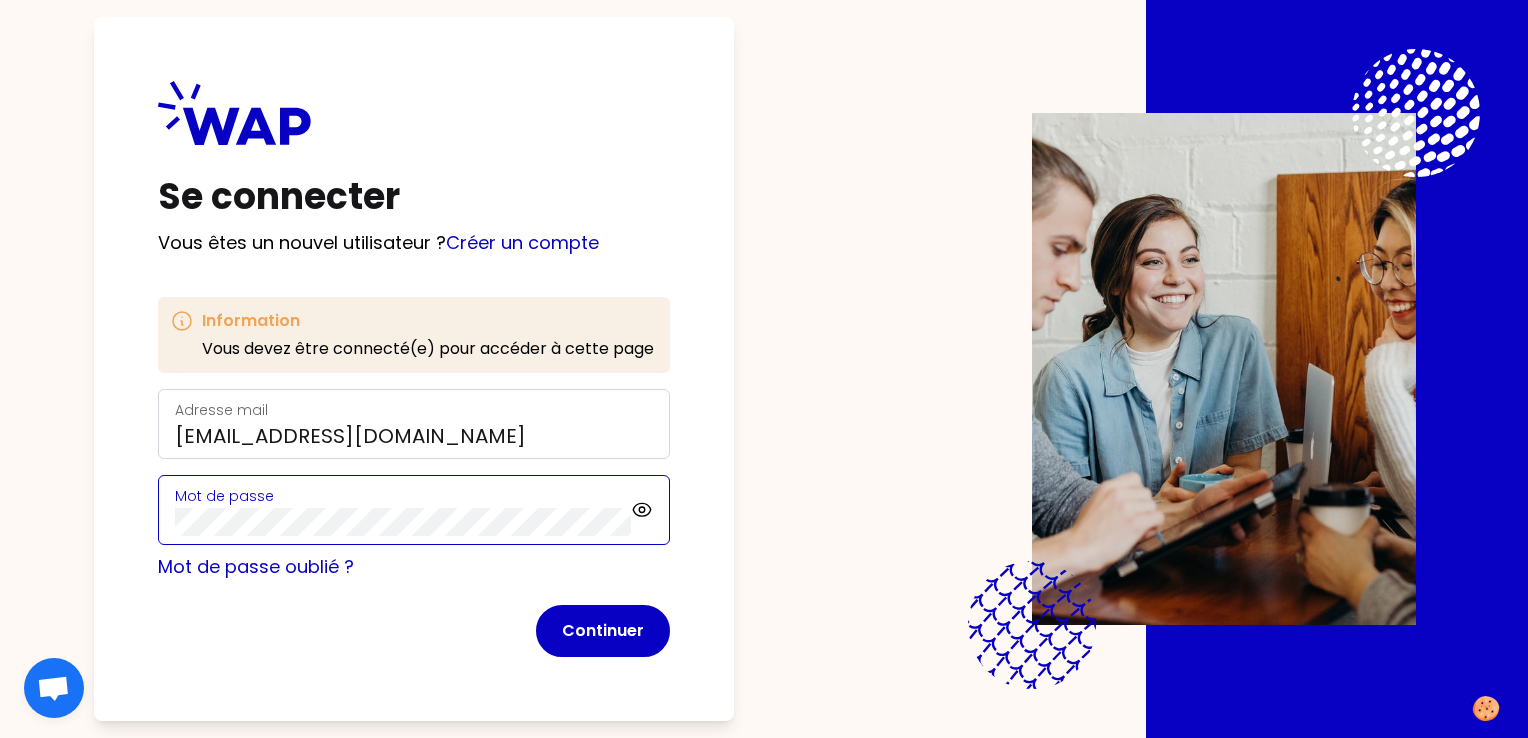 click on "Continuer" at bounding box center [603, 631] 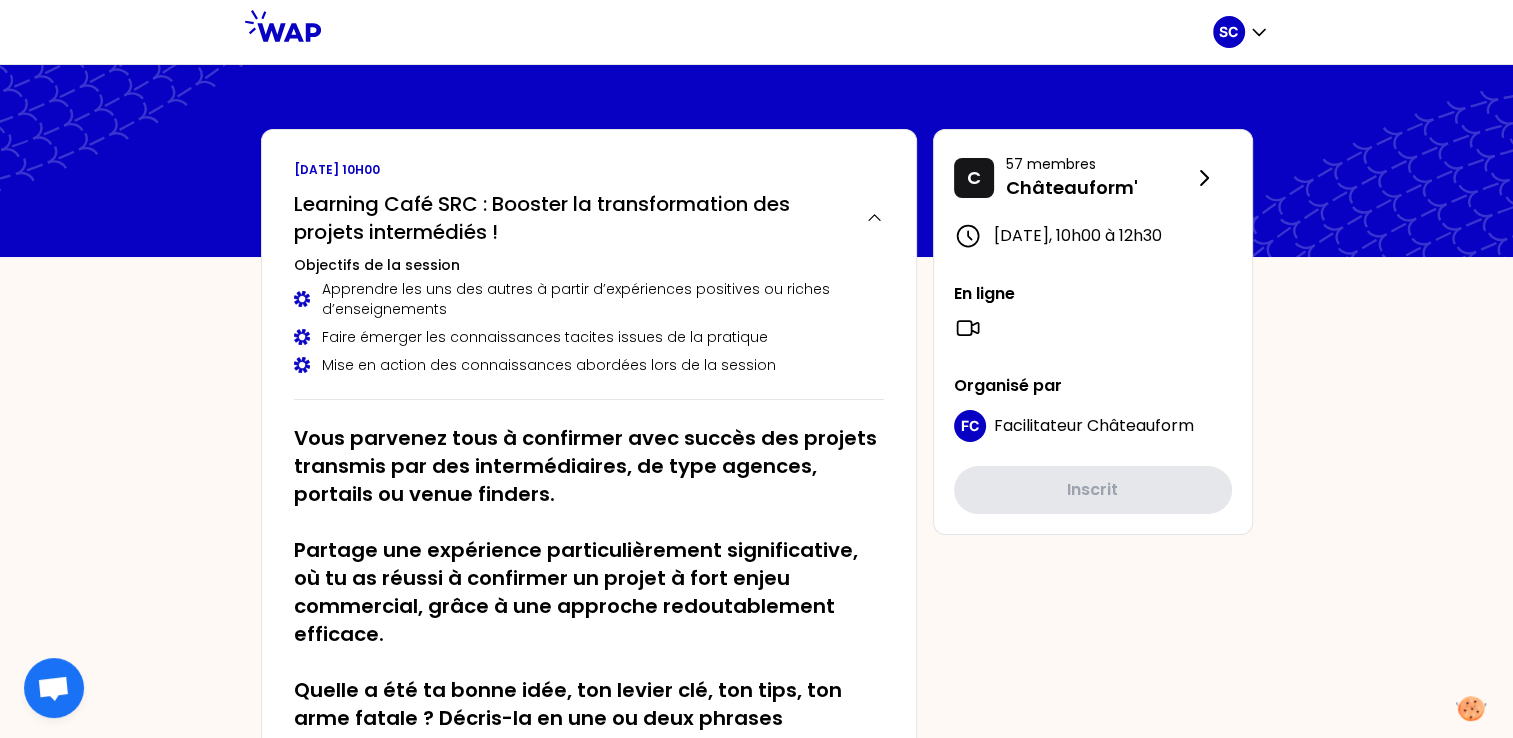 click on "Vous parvenez tous à confirmer avec succès des projets transmis par des intermédiaires, de type agences, portails ou venue finders.
Partage une expérience particulièrement significative, où tu as réussi à confirmer un projet à fort enjeu commercial, grâce à une approche redoutablement efficace.
Quelle a été ta bonne idée, ton levier clé, ton tips, ton arme fatale ? Décris-la en une ou deux phrases maximum, qui donnent envie d’en savoir plus ! Exemple :
Avant même la visite client, j’ai organisé un repérage complet avec l’agence Lever de Rideau pour répondre à toutes ses questions, objections et l’aider à projeter la Banque des Territoires pour son événement aux Docks de [GEOGRAPHIC_DATA]. Résultat : une recommandation forte à son client, une visite à 3 fluide, et un projet à 400 K€ confirmé à l'issue de la visite." at bounding box center (589, 676) 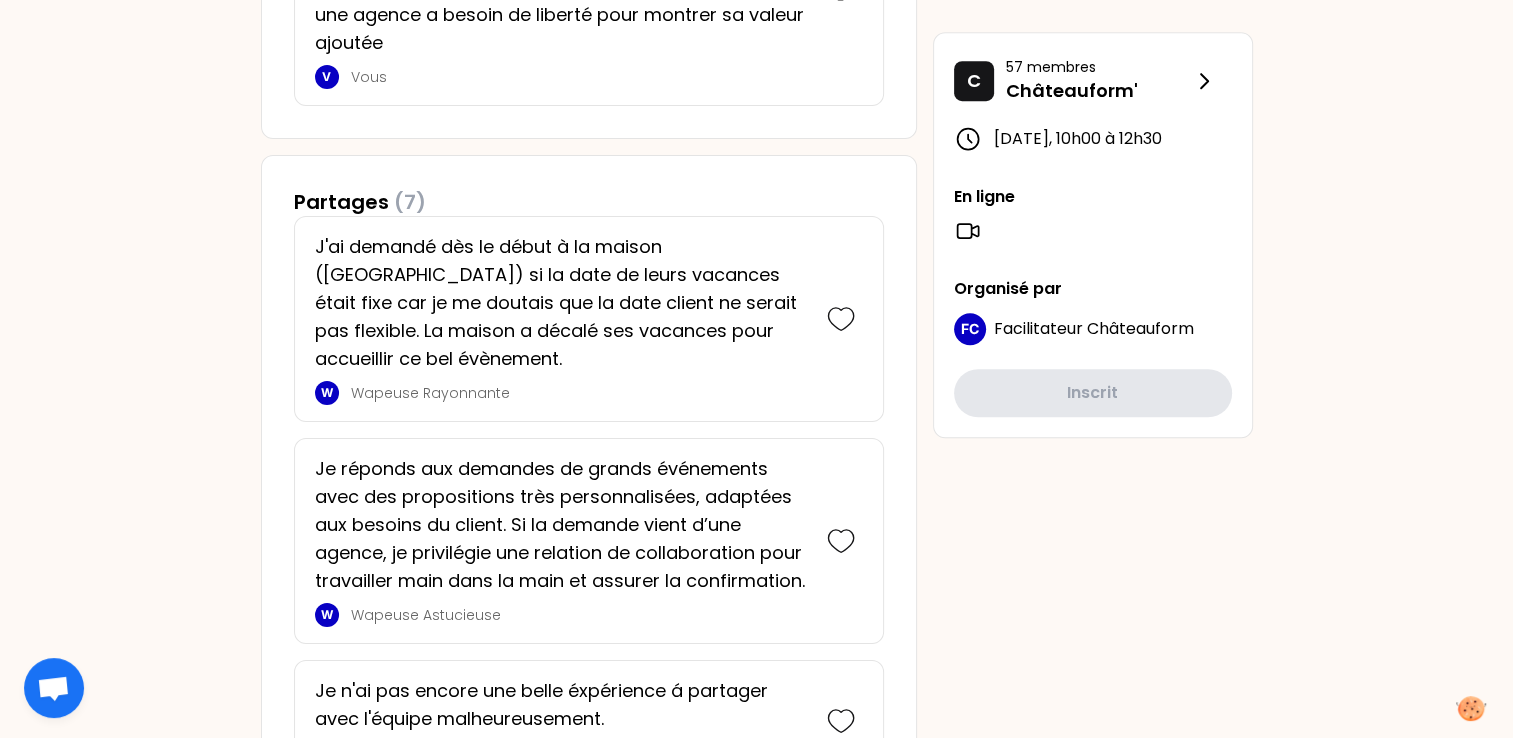 scroll, scrollTop: 1200, scrollLeft: 0, axis: vertical 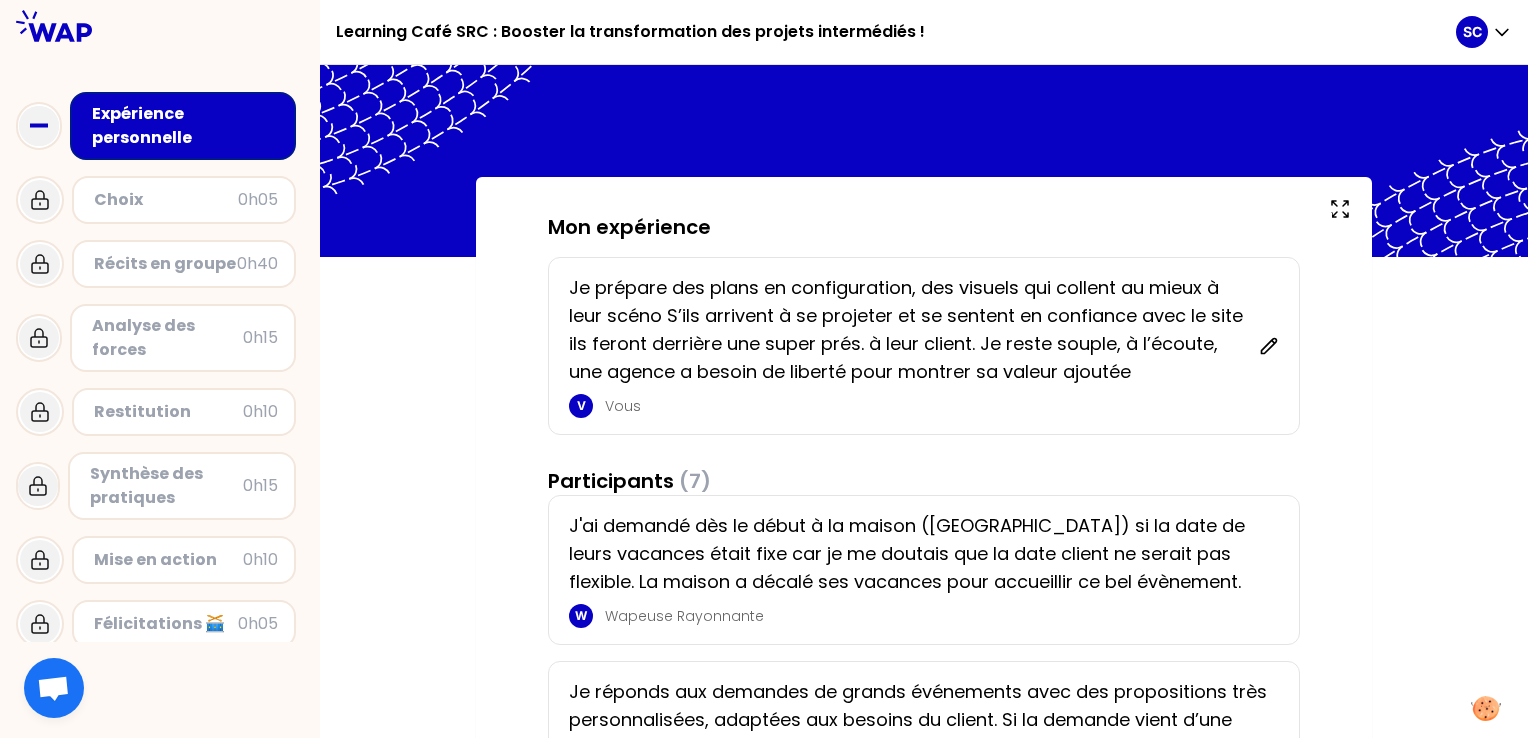 click on "Mon expérience Je prépare des plans en configuration, des visuels qui collent au mieux à leur scéno S’ils arrivent à se projeter et se sentent en confiance avec le site ils feront derrière une super prés. à leur client. Je reste souple, à l’écoute, une agence a besoin de liberté pour montrer sa valeur ajoutée V Vous Participants   (7) J'ai demandé dès le début à la maison ([GEOGRAPHIC_DATA]) si la date de leurs vacances était fixe car je me doutais que la date client ne serait pas flexible. La maison a décalé ses vacances pour accueillir ce bel évènement.  W Wapeuse Rayonnante Je réponds aux demandes de grands événements avec des propositions très personnalisées, adaptées aux besoins du client.
Si la demande vient d’une agence, je privilégie une relation de collaboration pour travailler main dans la main et assurer la confirmation. W Wapeuse Astucieuse Je n'ai pas encore une belle éxpérience á partager avec l'équipe malheureusement.  W Wapeur Gentil W Wapeuse Plaisante W W W" at bounding box center (924, 1003) 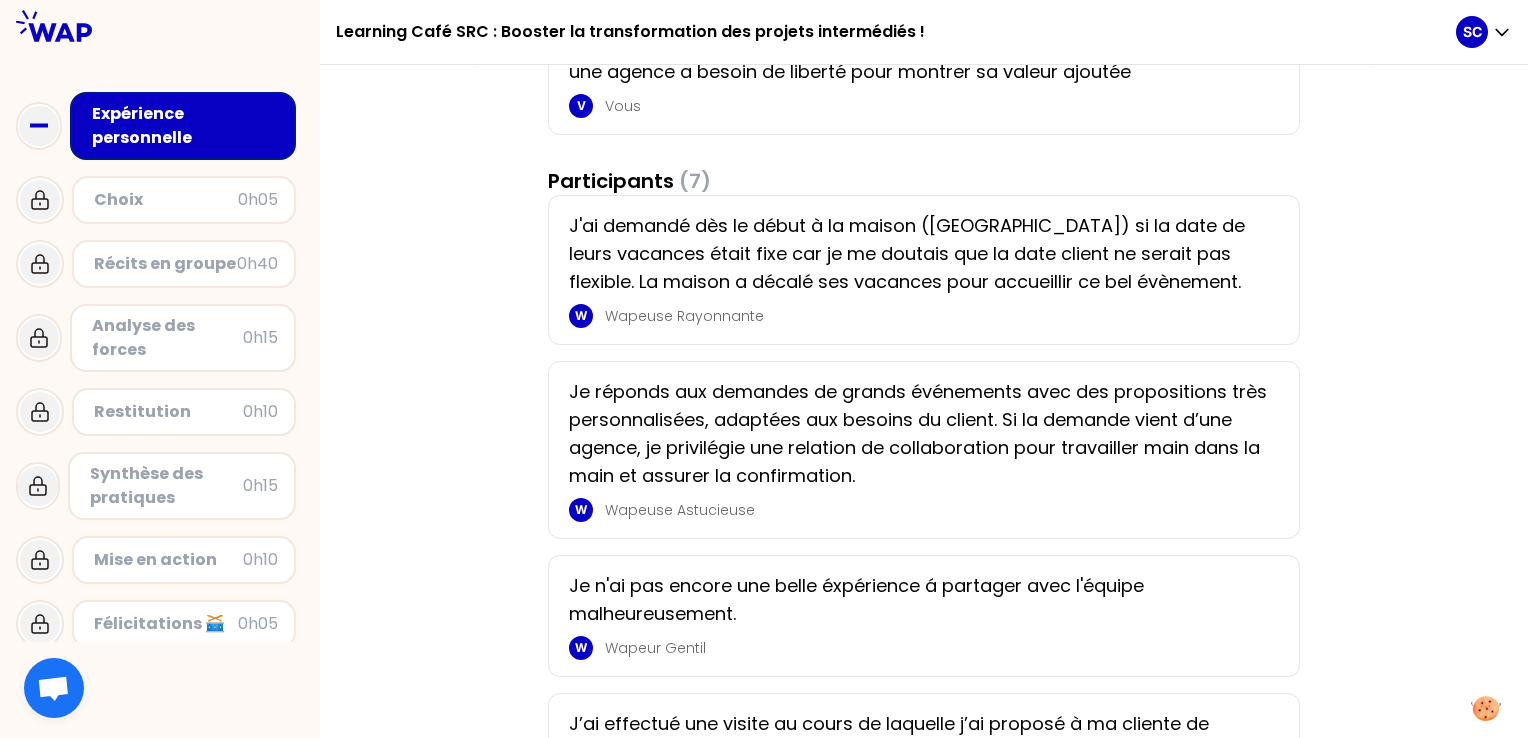 scroll, scrollTop: 200, scrollLeft: 0, axis: vertical 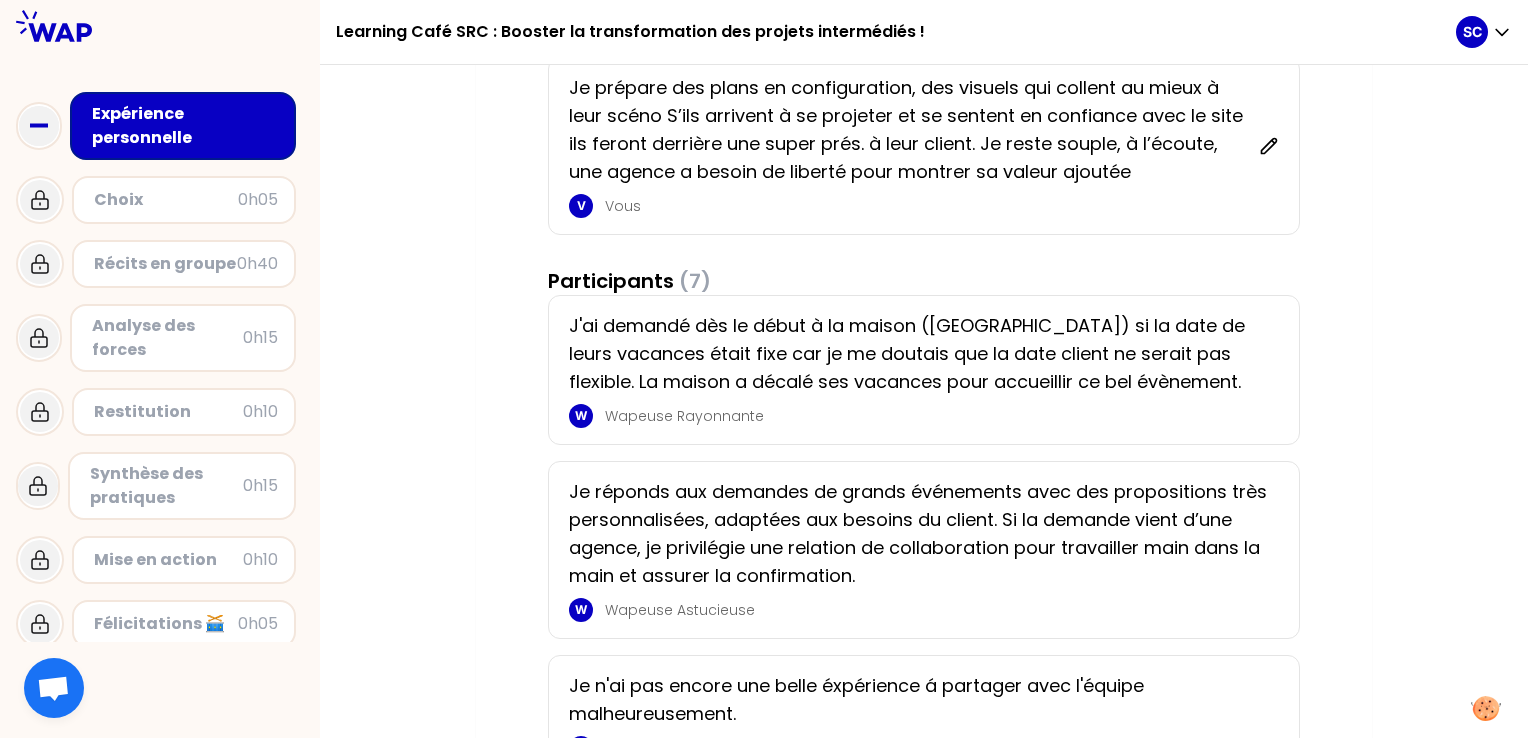 click on "Je réponds aux demandes de grands événements avec des propositions très personnalisées, adaptées aux besoins du client.
Si la demande vient d’une agence, je privilégie une relation de collaboration pour travailler main dans la main et assurer la confirmation." at bounding box center (918, 534) 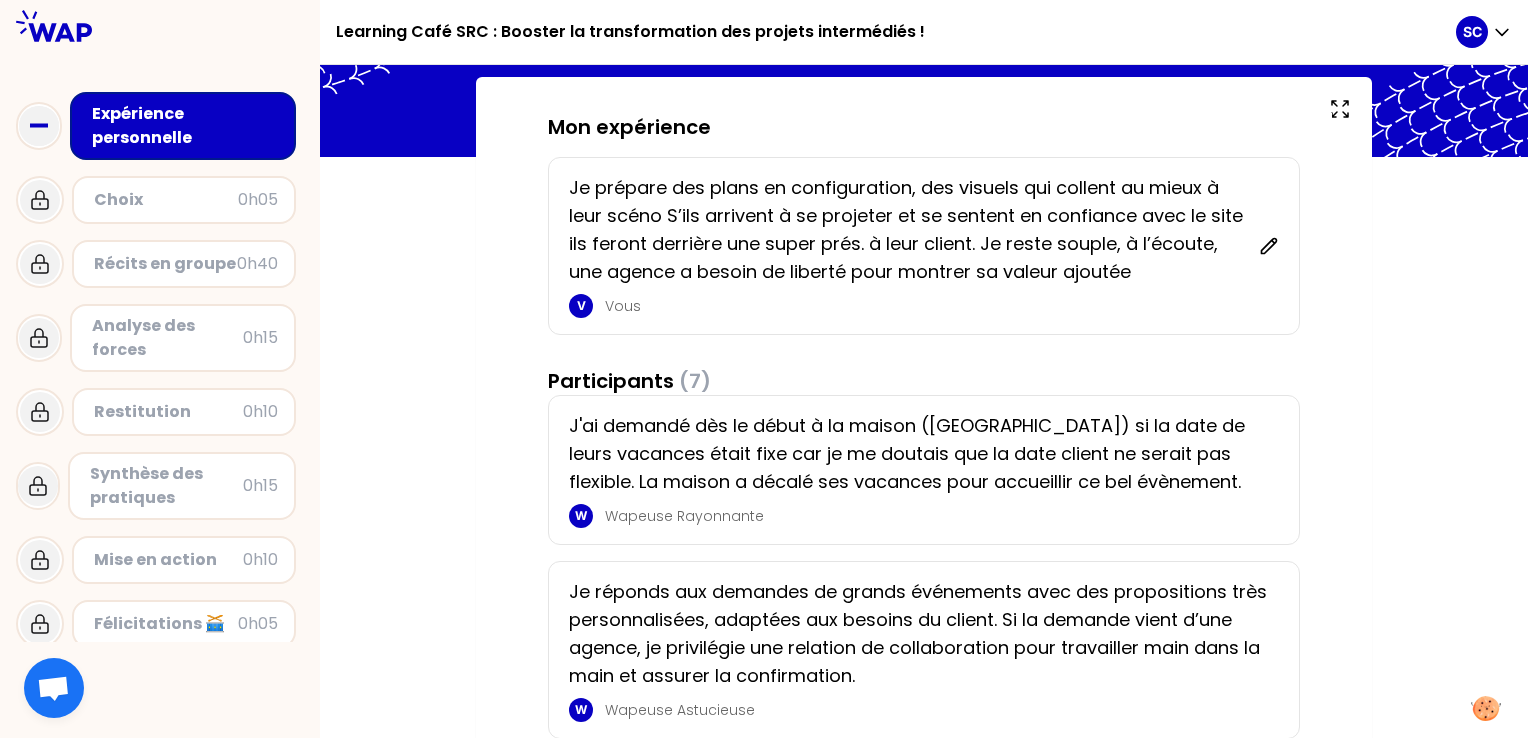 scroll, scrollTop: 0, scrollLeft: 0, axis: both 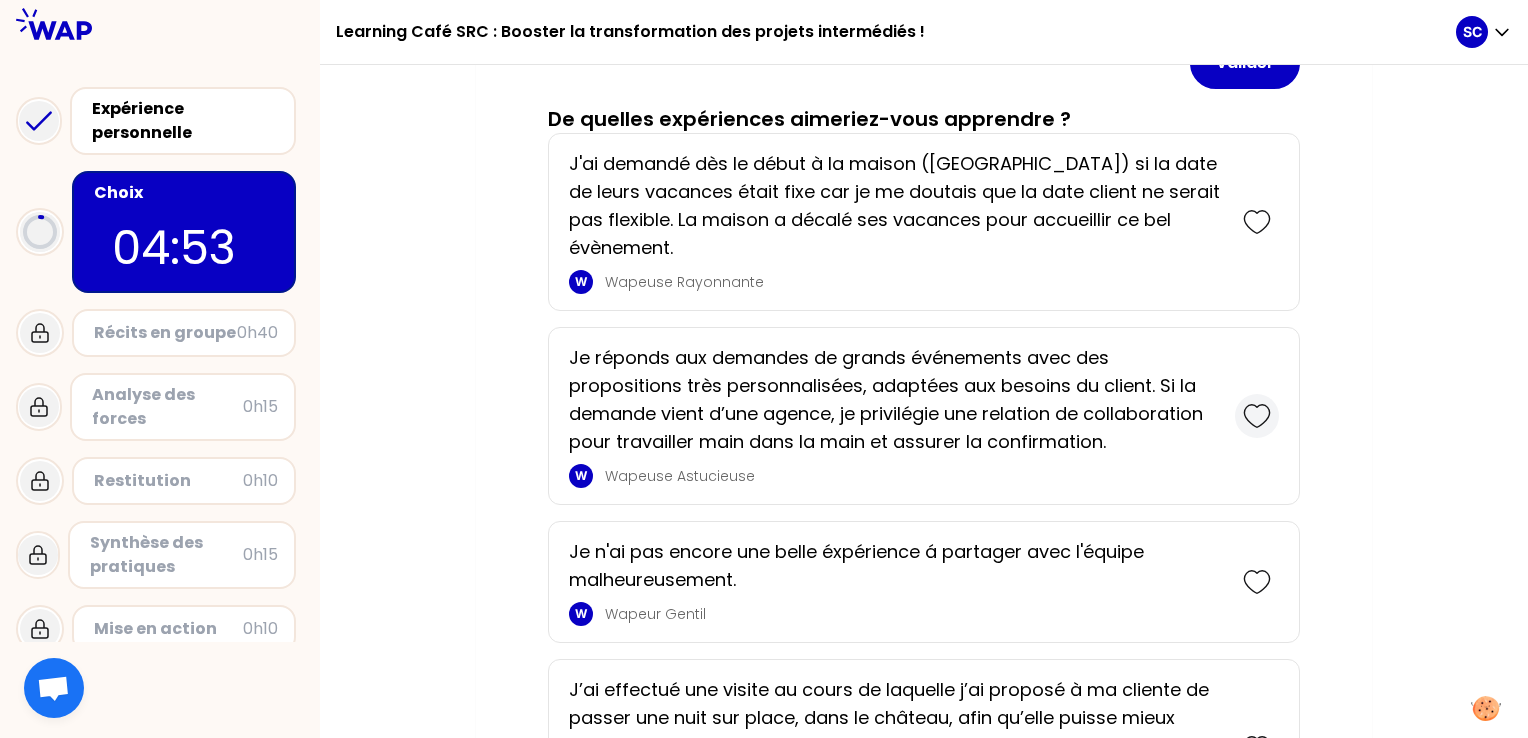 click 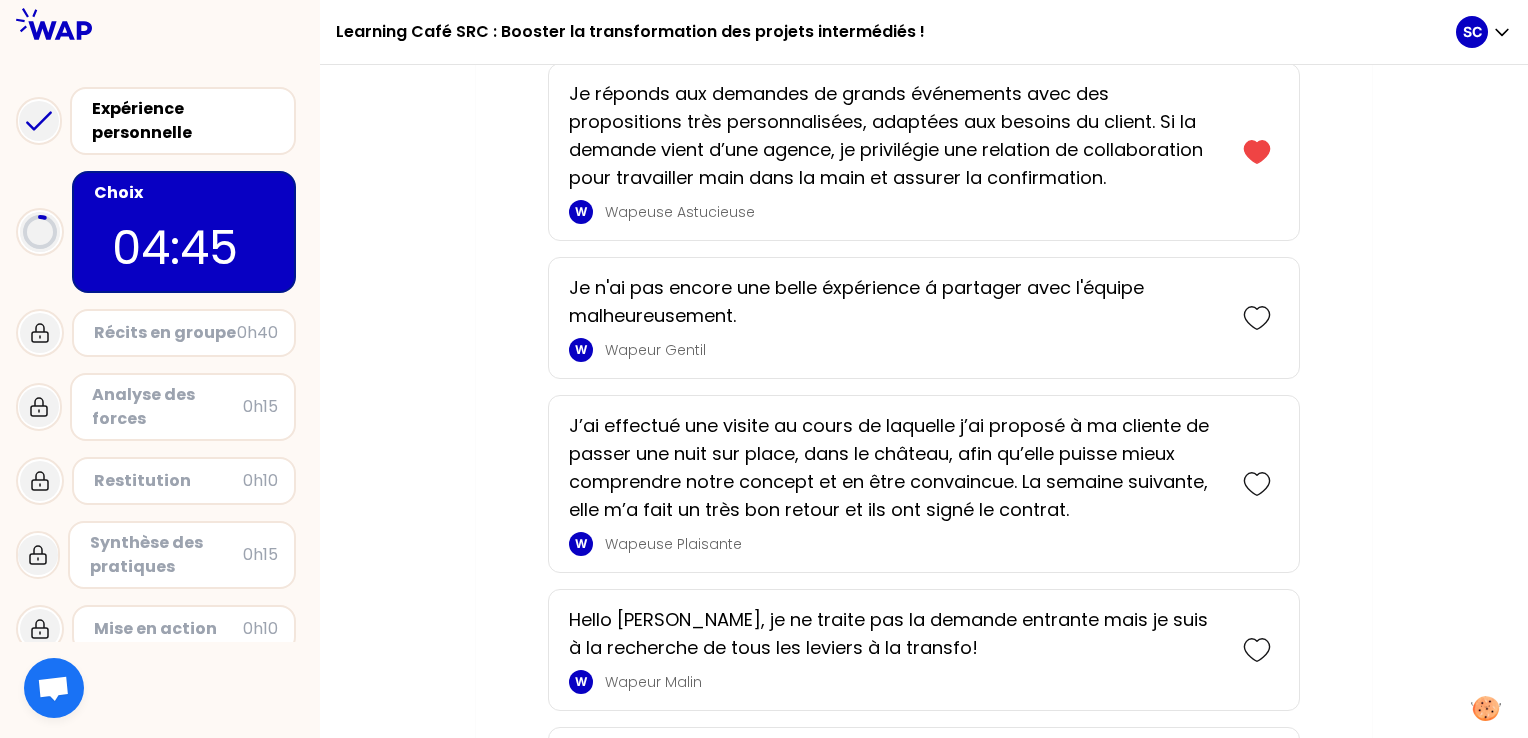 scroll, scrollTop: 729, scrollLeft: 0, axis: vertical 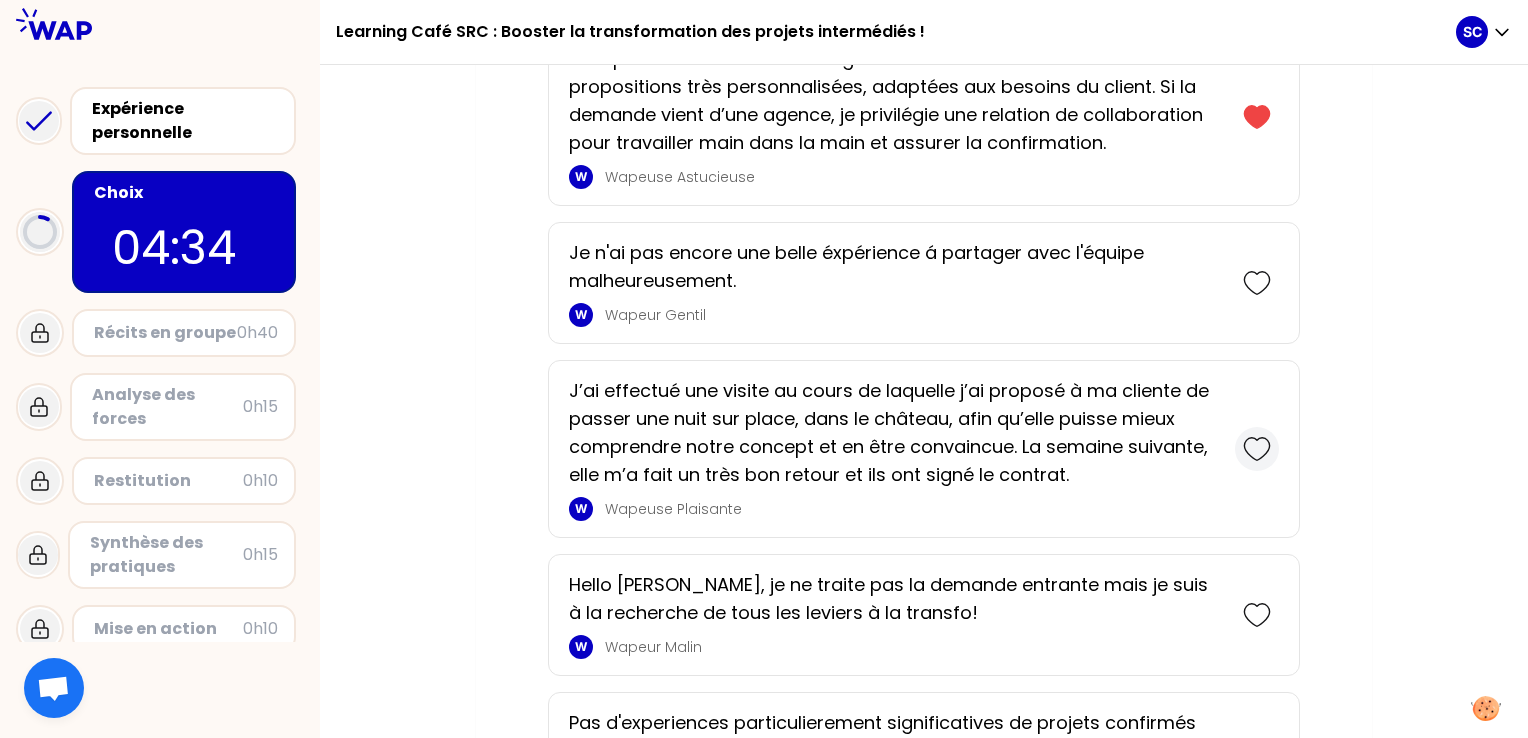 click 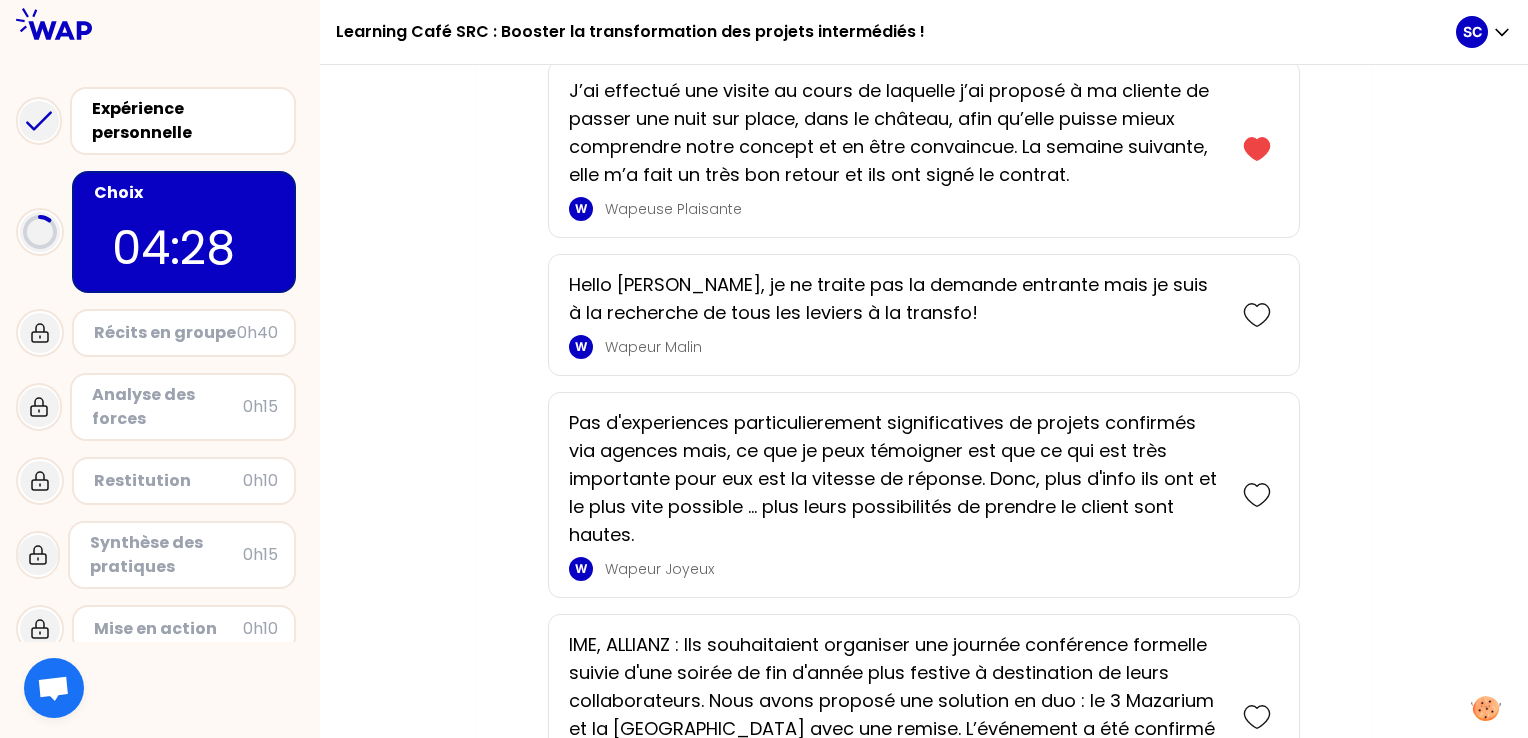 scroll, scrollTop: 1323, scrollLeft: 0, axis: vertical 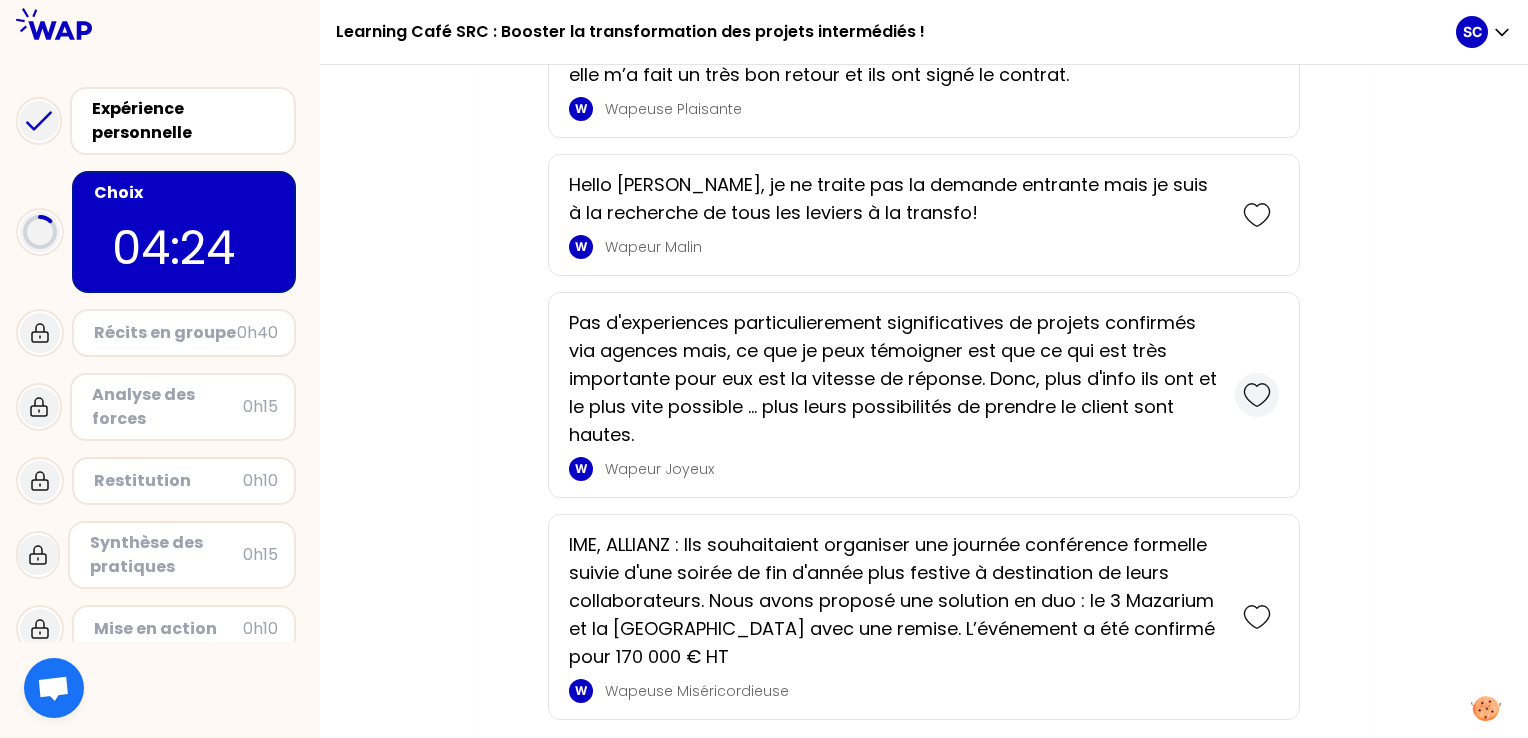 click 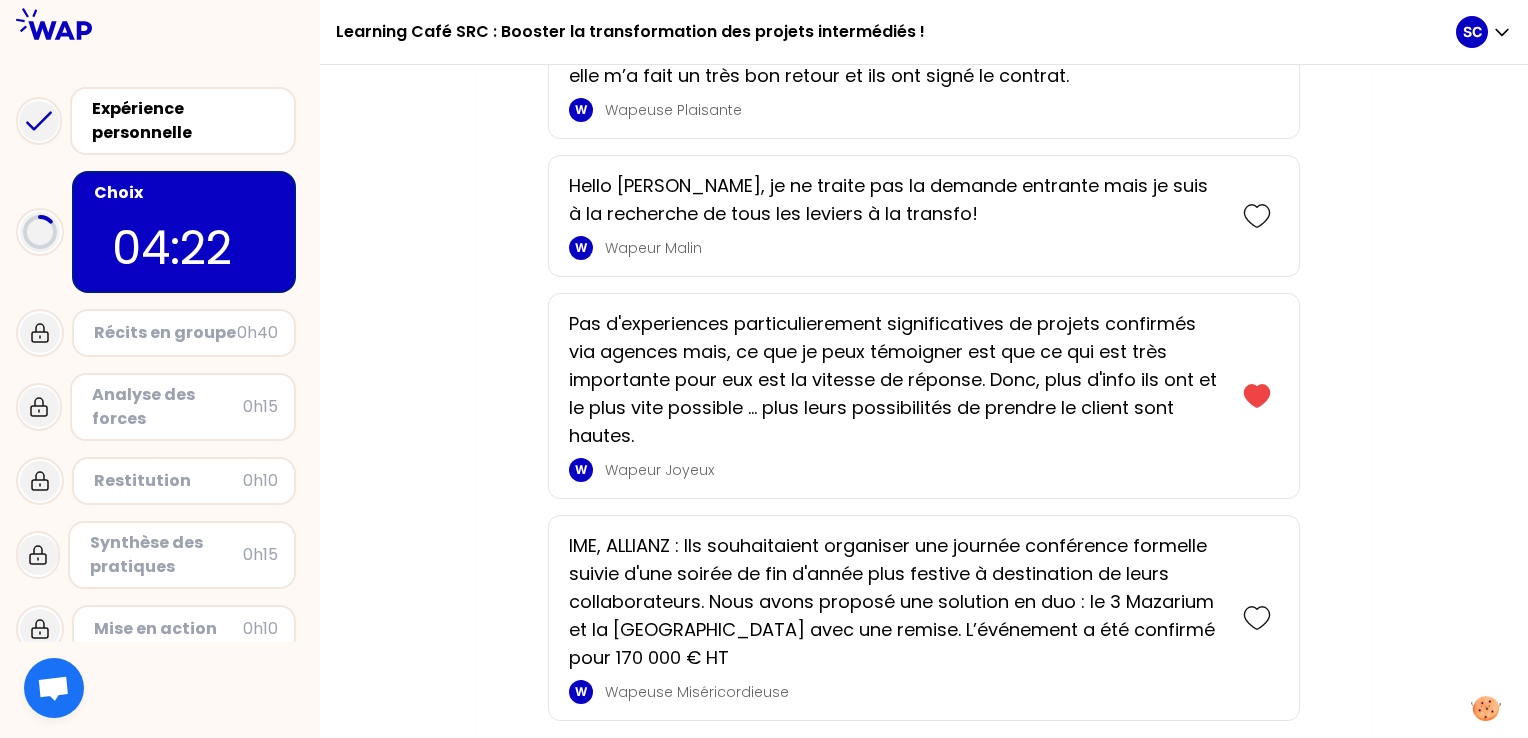 scroll, scrollTop: 1625, scrollLeft: 0, axis: vertical 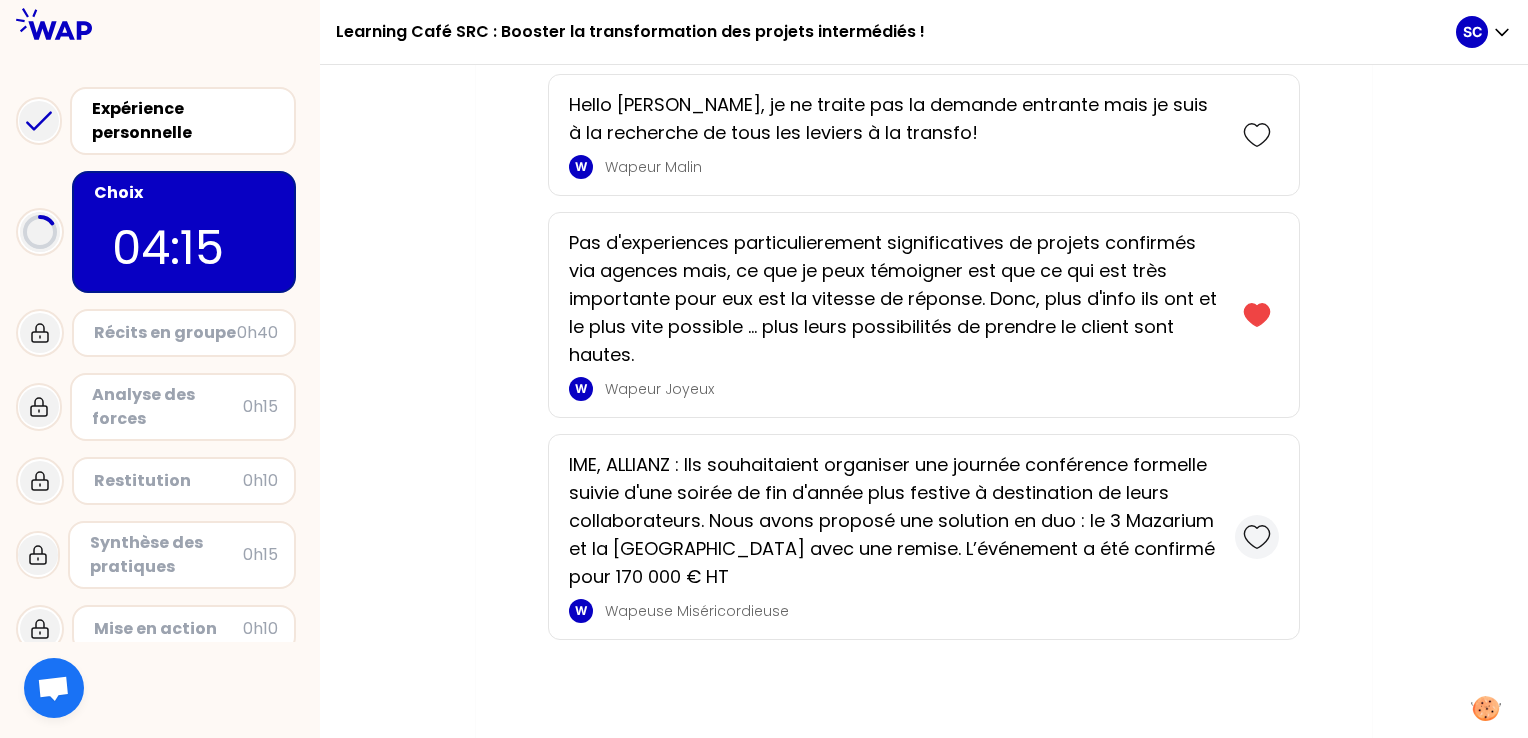 click 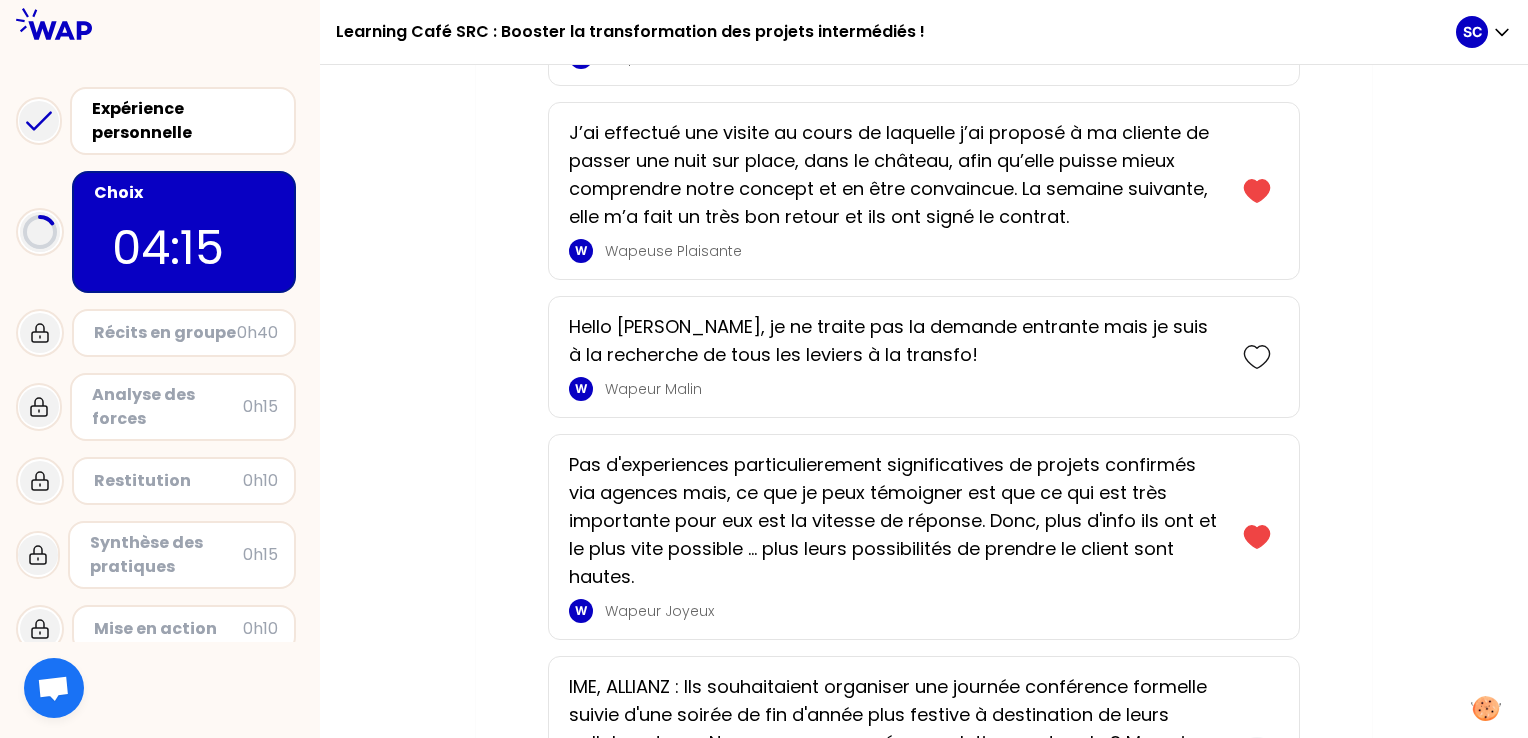 scroll, scrollTop: 1847, scrollLeft: 0, axis: vertical 